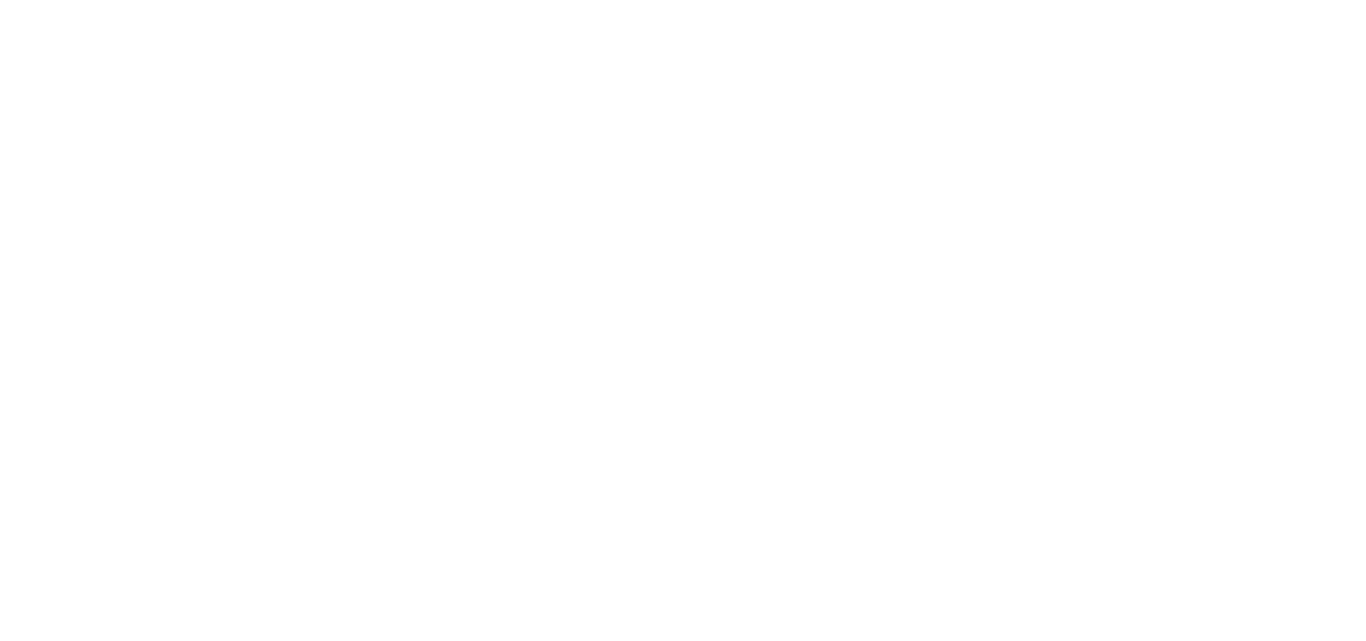 scroll, scrollTop: 0, scrollLeft: 0, axis: both 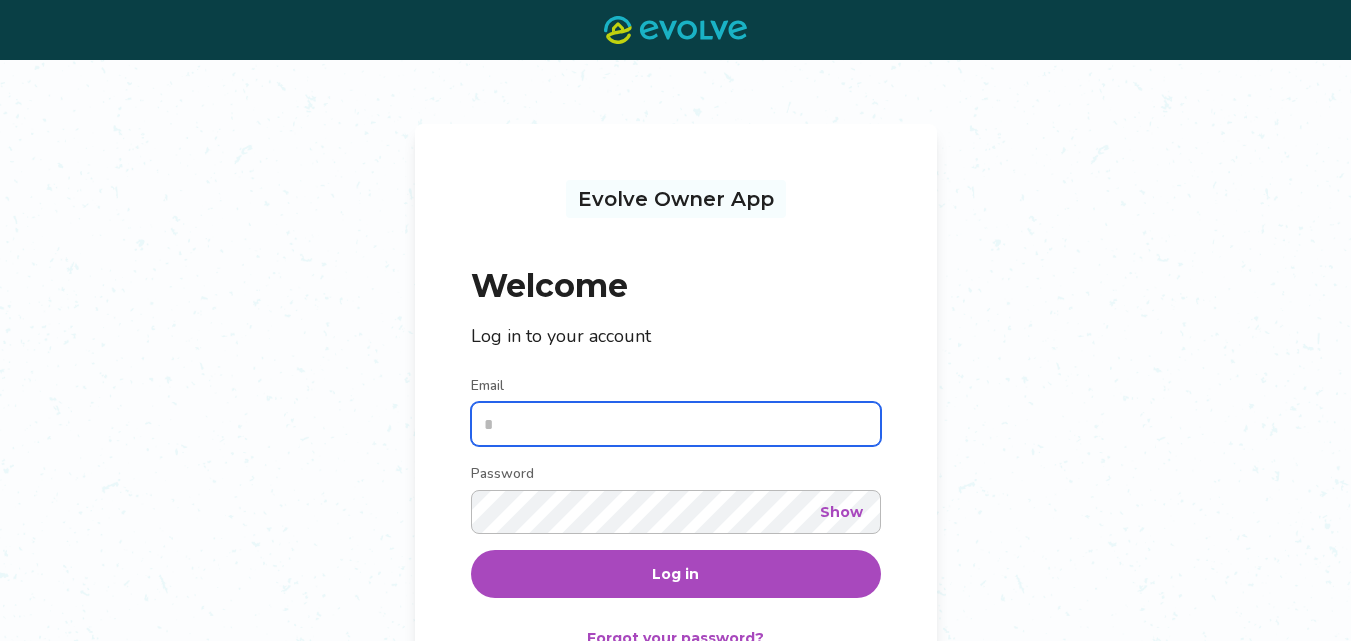 type on "**********" 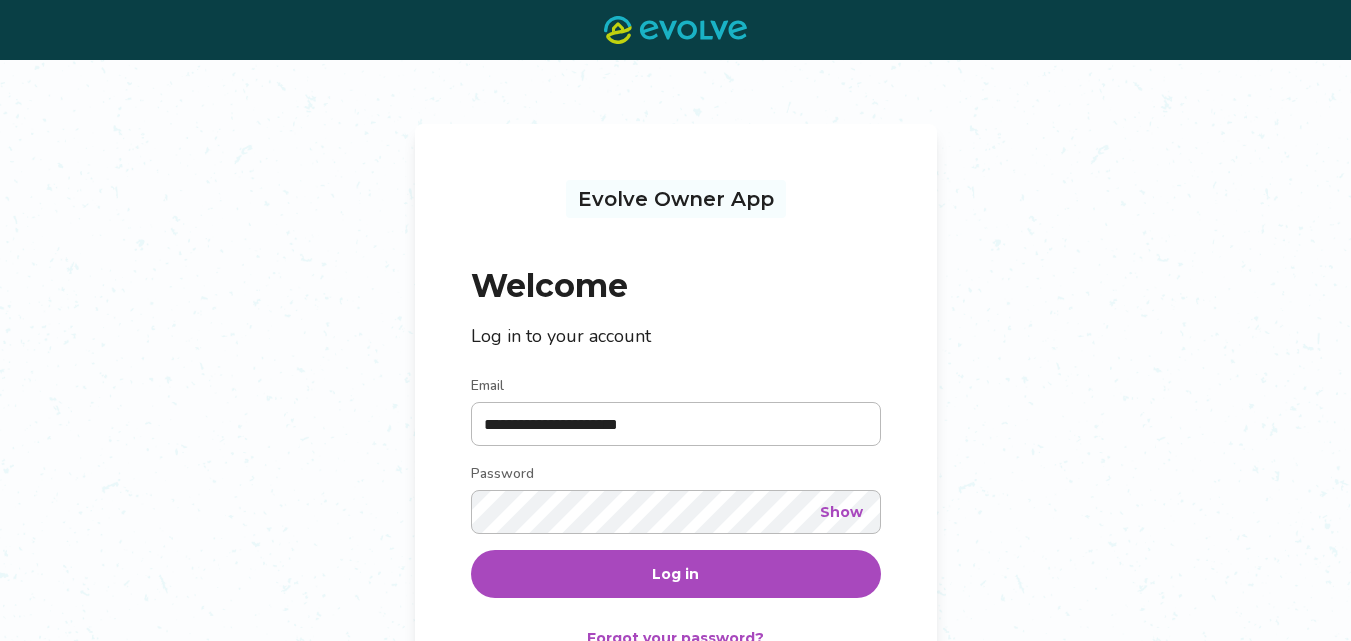 click on "Log in" at bounding box center [676, 574] 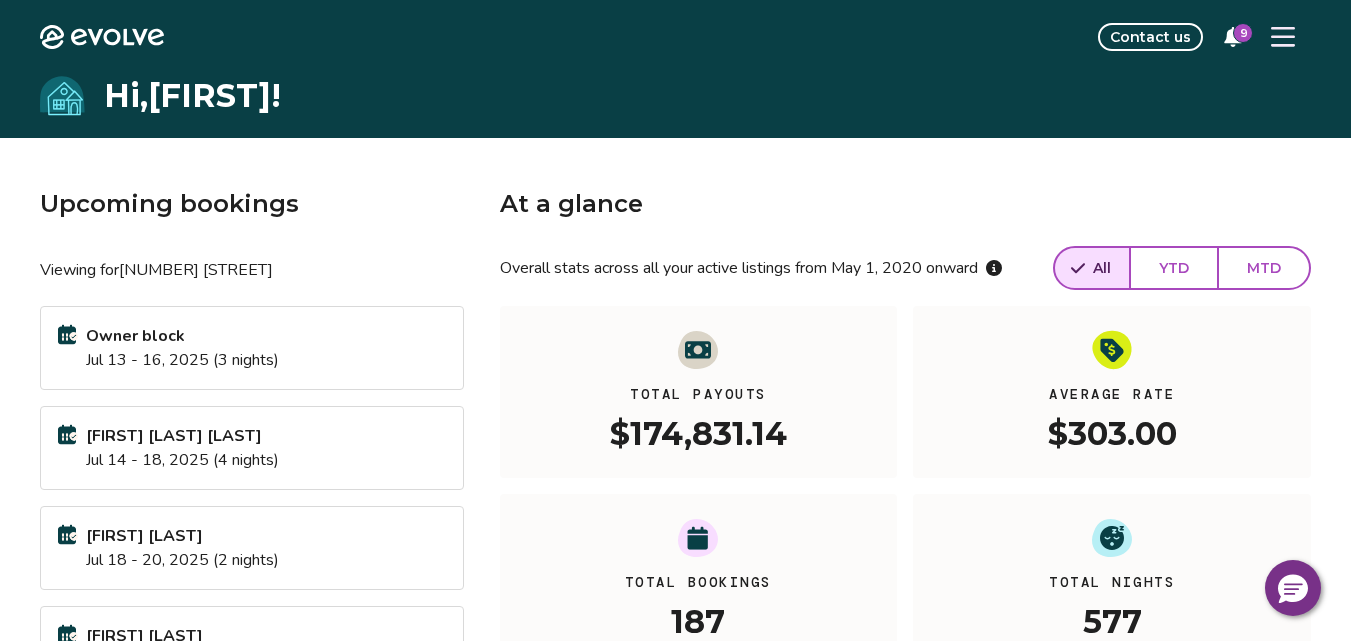 click 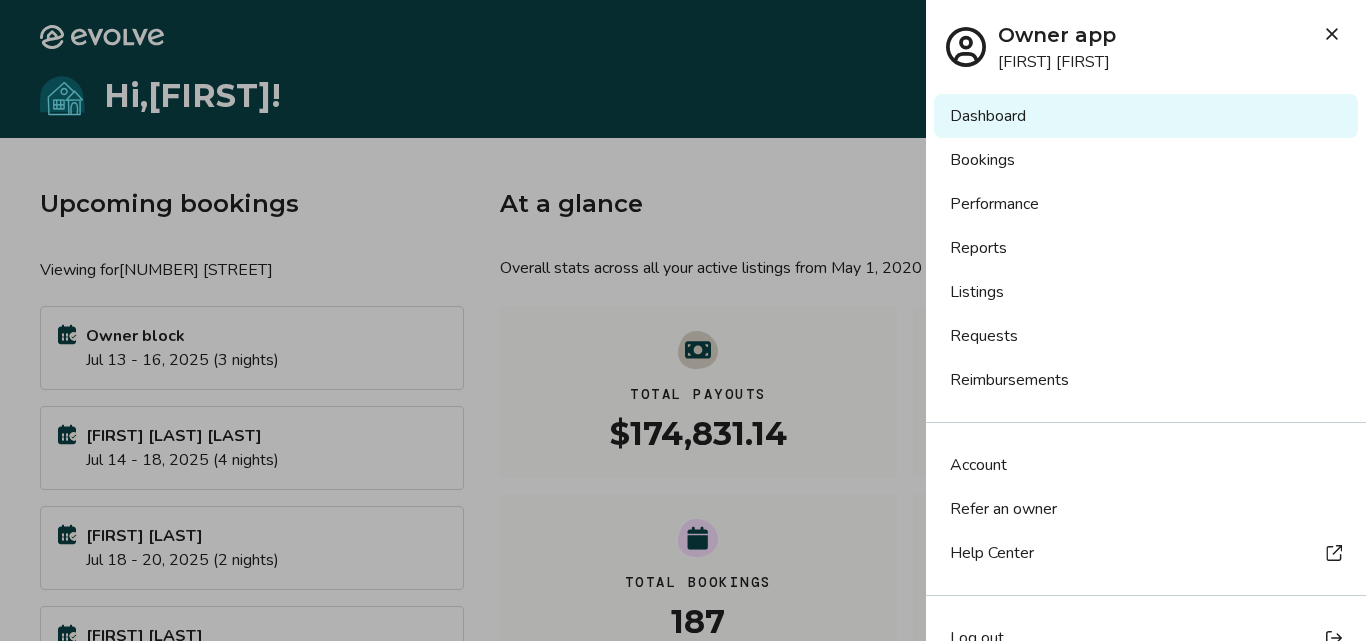 click on "Bookings" at bounding box center (1146, 160) 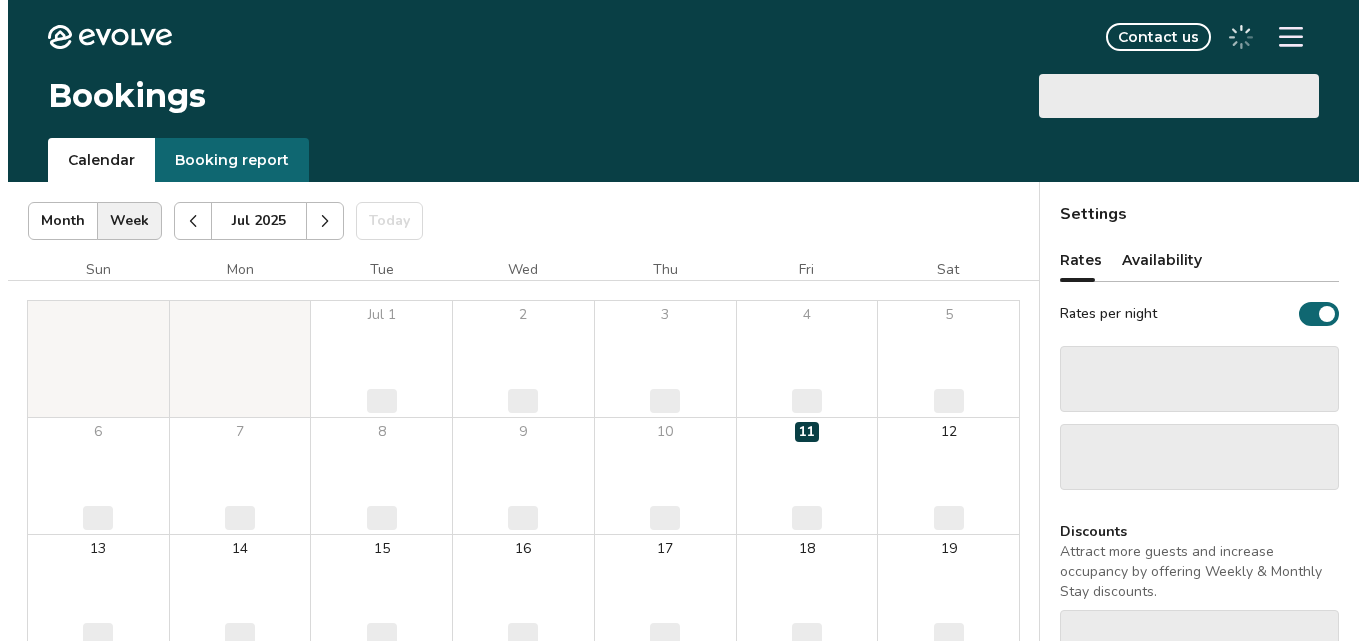 scroll, scrollTop: 0, scrollLeft: 0, axis: both 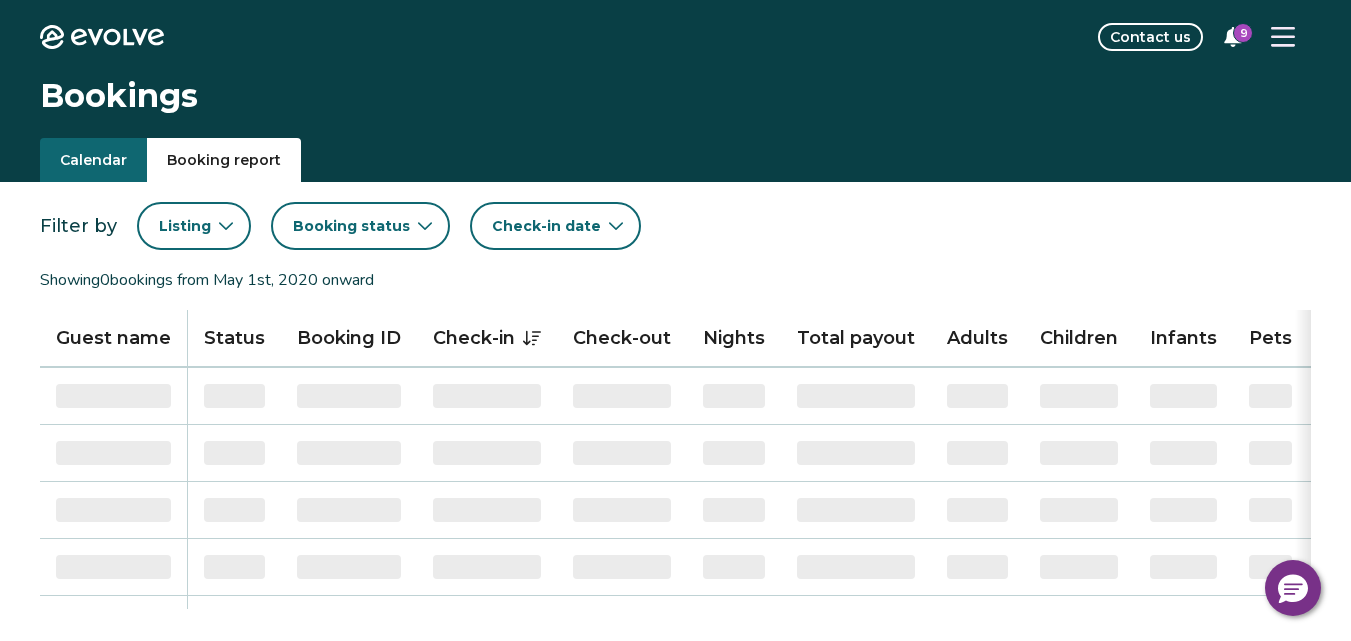 click on "Booking report" at bounding box center (224, 160) 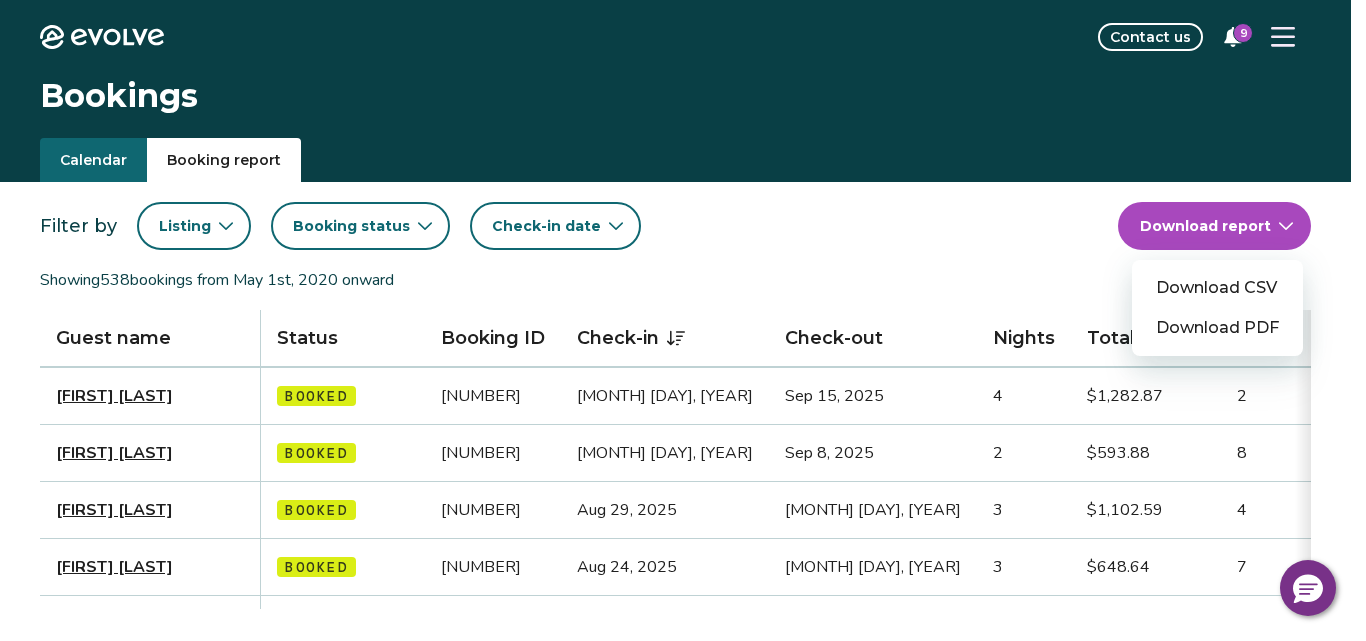 click on "Evolve Contact us 9 Bookings Calendar Booking report Filter by Listing Booking status Check-in date Download   report Download CSV Download PDF Showing  538  bookings    from May 1st, 2020 onward Guest name Status Booking ID Check-in Check-out Nights Total payout Adults Children Infants Pets Listing Guest email Guest phone Date booked Booking site Ann Walls Booked 14338937 Sep 11, 2025 Sep 15, 2025 4 $1,282.87 2 0 No 19750 Pleasantview Dr awalls@berkeley.edu (510) 710-3358 Mar 8, 2025 VRBO Matouš Erban Booked 14792010 Sep 6, 2025 Sep 8, 2025 2 $593.88 8 0 No 19750 Pleasantview Dr merban.859877@guest.booking.com 420722301276 Jun 25, 2025 Booking.com Michael Sefanov Booked 14440672 Aug 29, 2025 Sep 1, 2025 3 $1,102.59 4 4 0 No 19750 Pleasantview Dr (650) 281-8099 Apr 1, 2025 Airbnb Sandeep Kumar Booked 14810977 Aug 24, 2025 Aug 27, 2025 3 $648.64 7 3 0 No 19750 Pleasantview Dr (917) 239-8554 Jun 30, 2025 Airbnb Sharon Chien Booked 14854794 Aug 22, 2025 Aug 24, 2025 2 $566.58 7 0 1 No 19750 Pleasantview Dr 3 0" at bounding box center (683, 888) 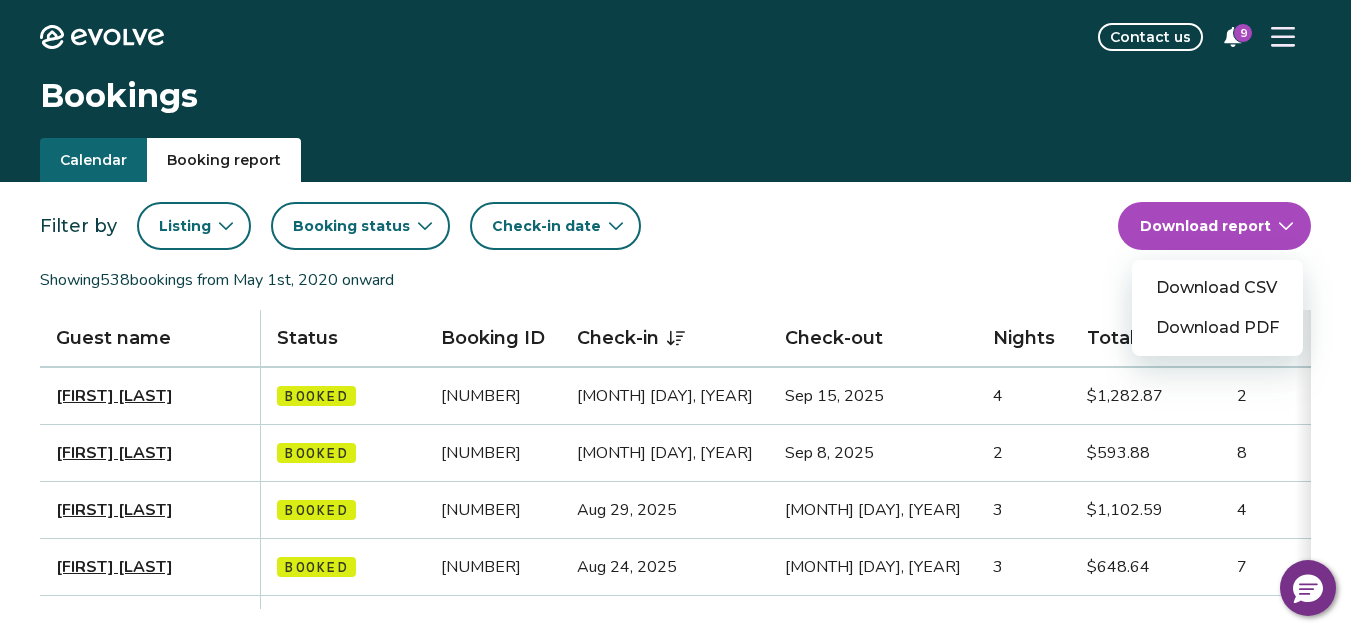 click on "Download CSV" at bounding box center (1217, 288) 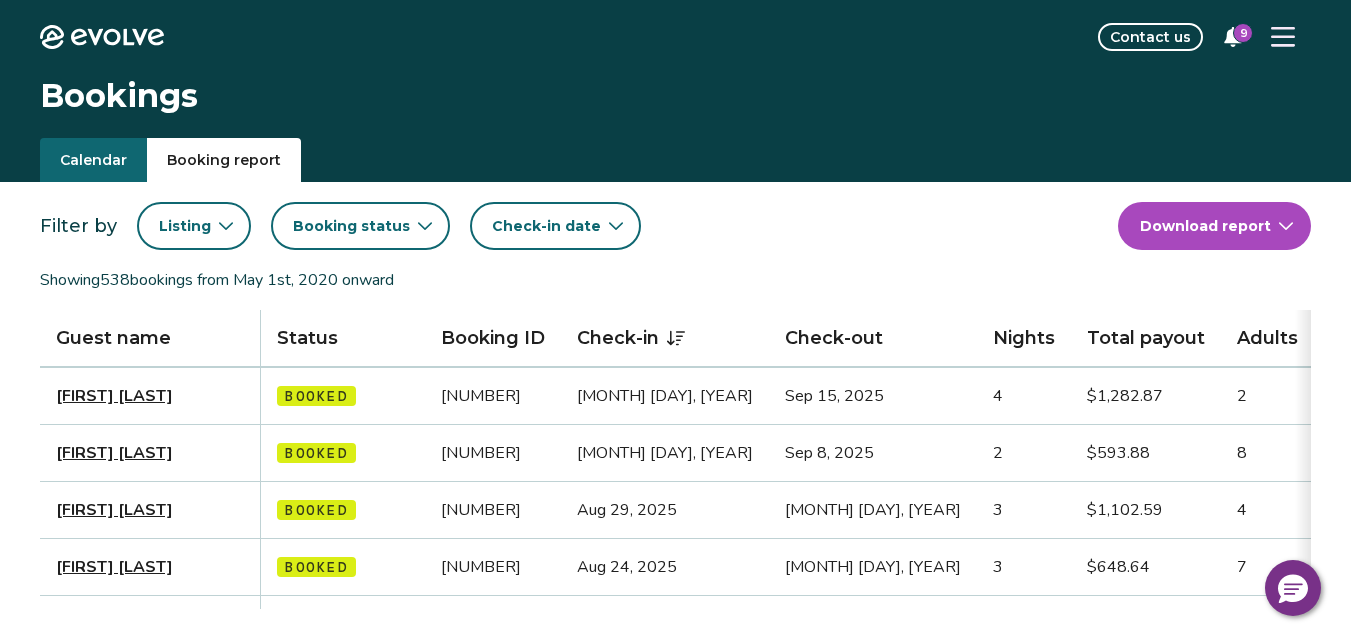 click 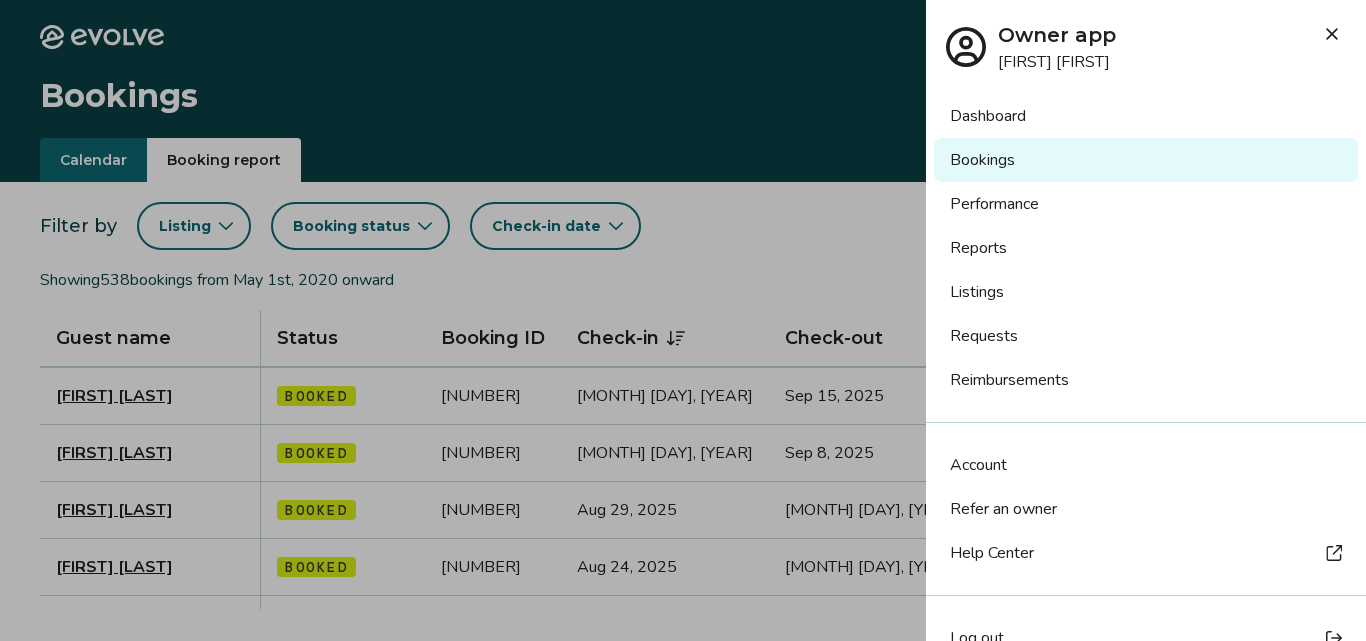 click on "Listings" at bounding box center [1146, 292] 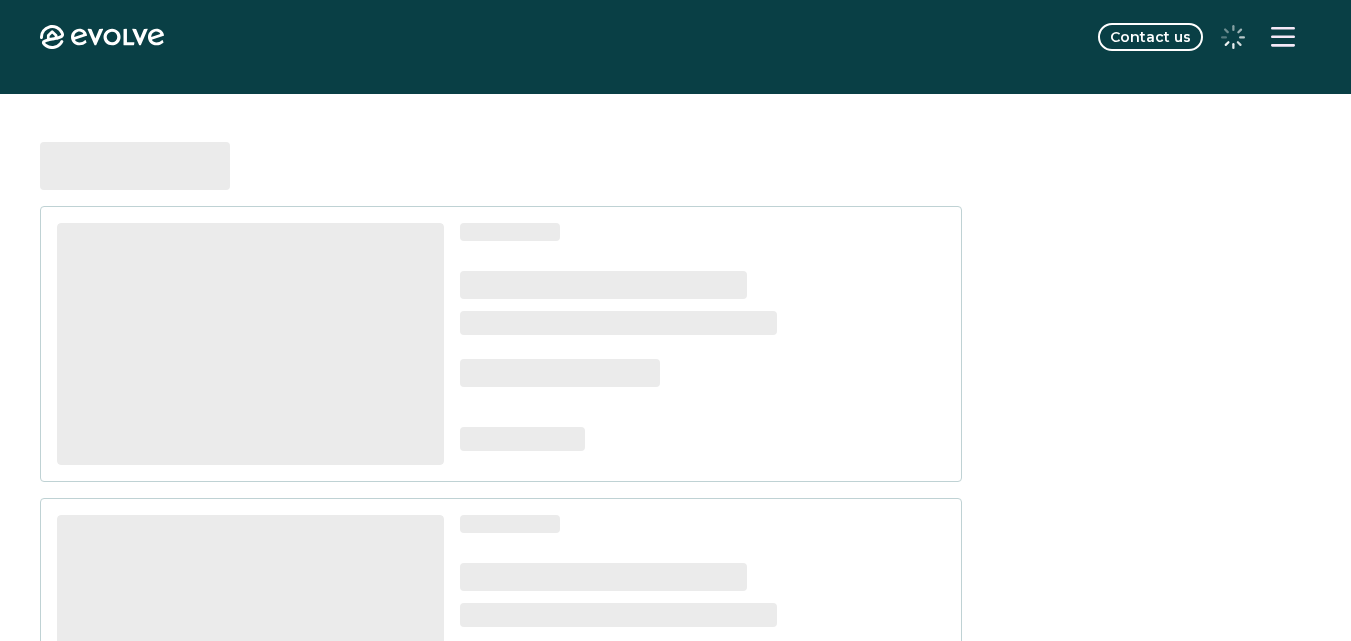 scroll, scrollTop: 0, scrollLeft: 0, axis: both 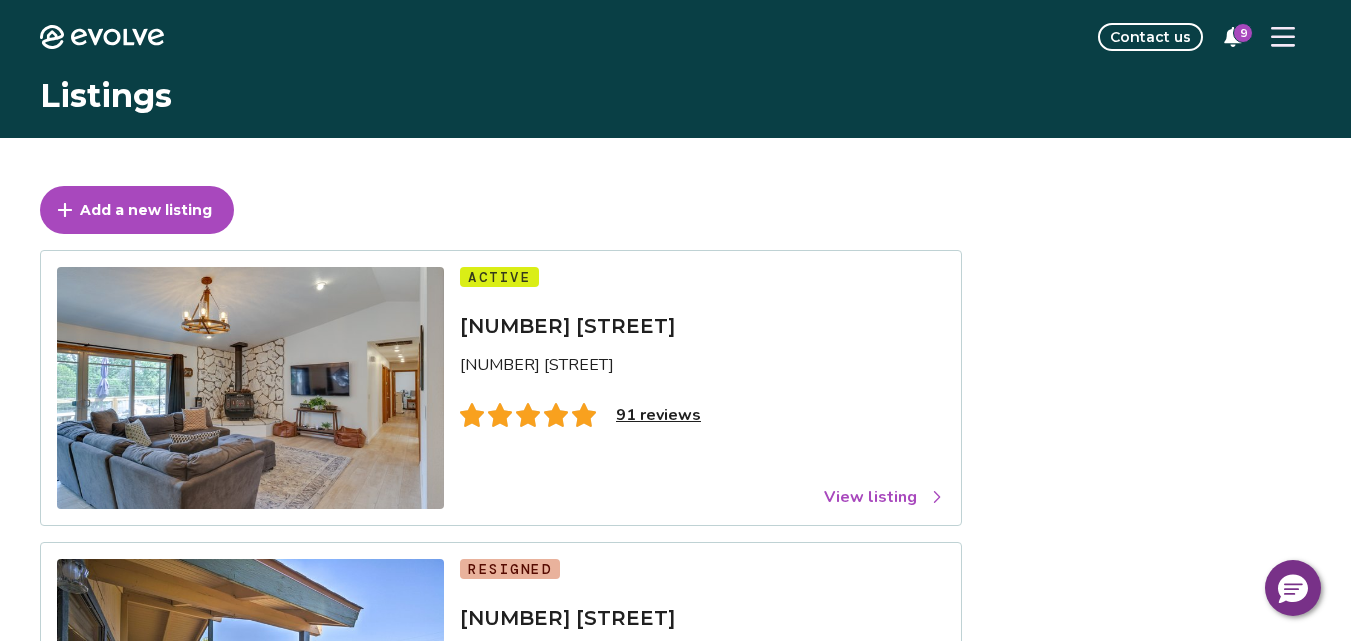 click on "91 reviews" at bounding box center [658, 415] 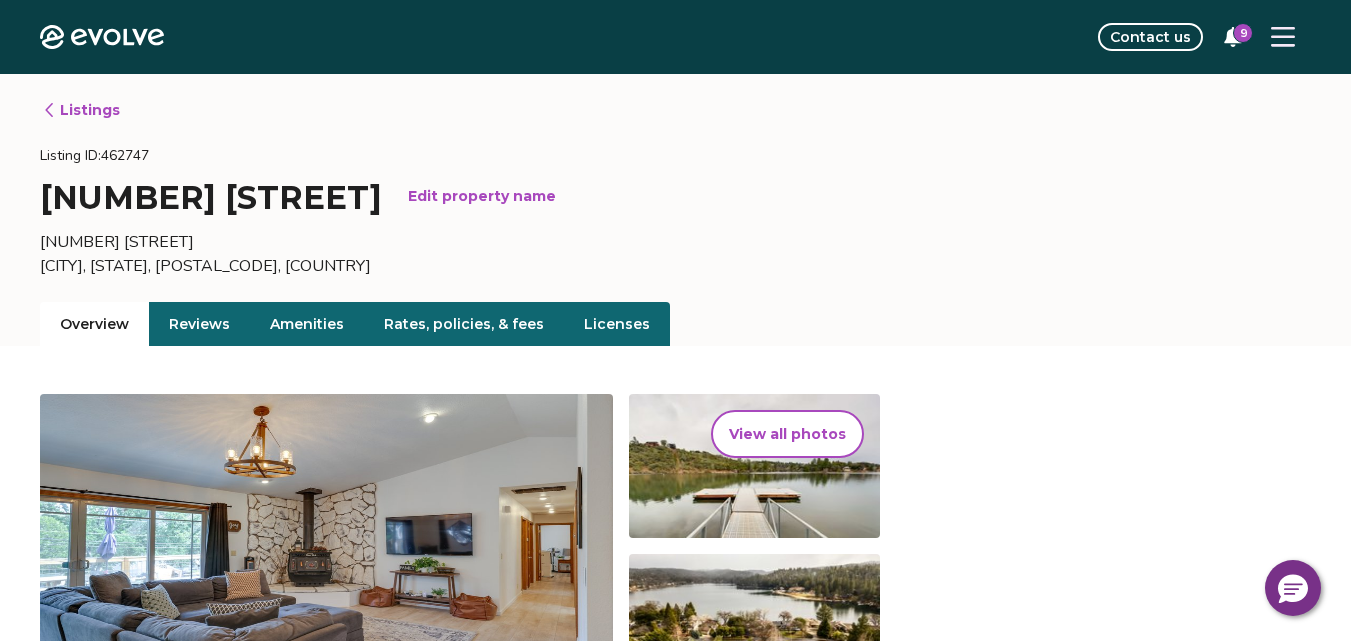 click on "Overview" at bounding box center [94, 324] 